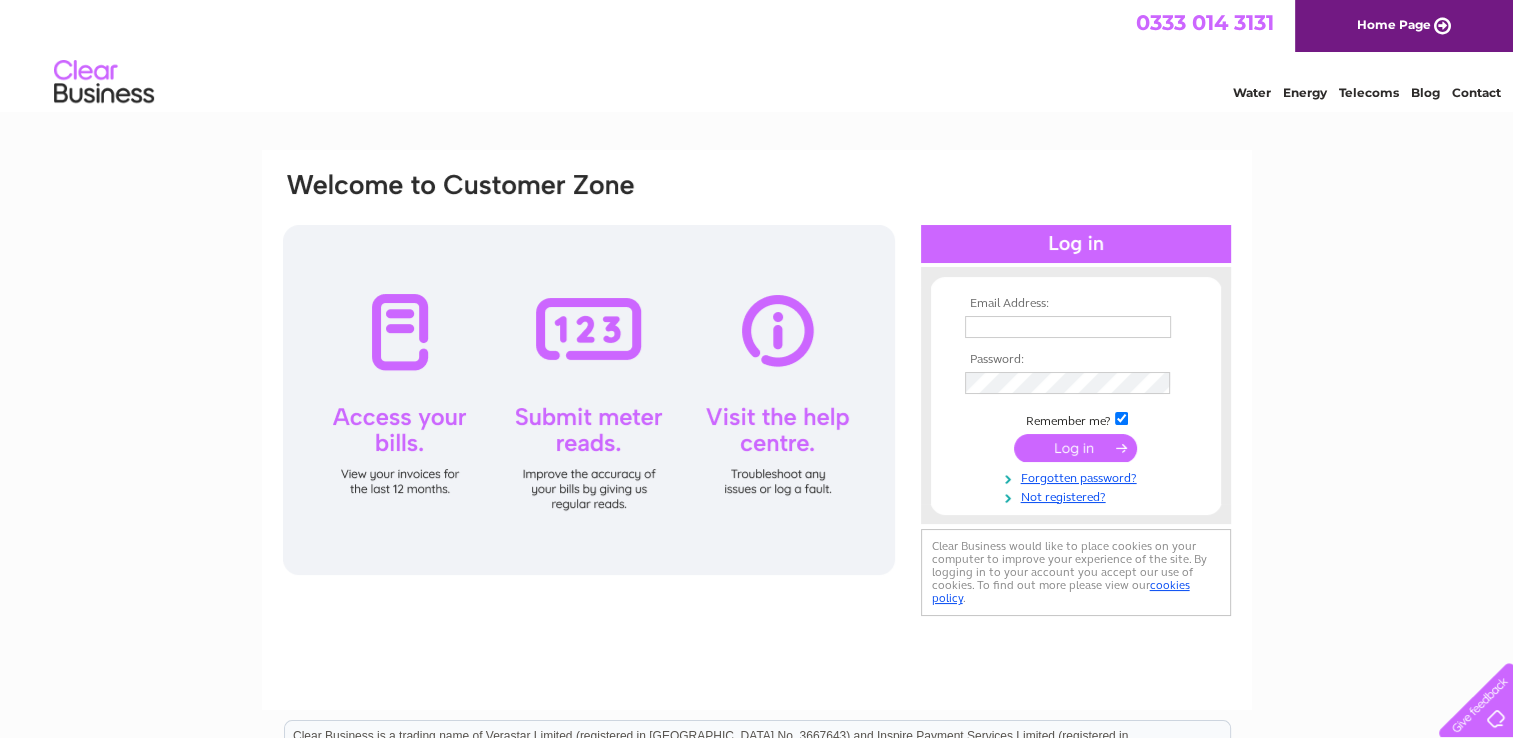 scroll, scrollTop: 0, scrollLeft: 0, axis: both 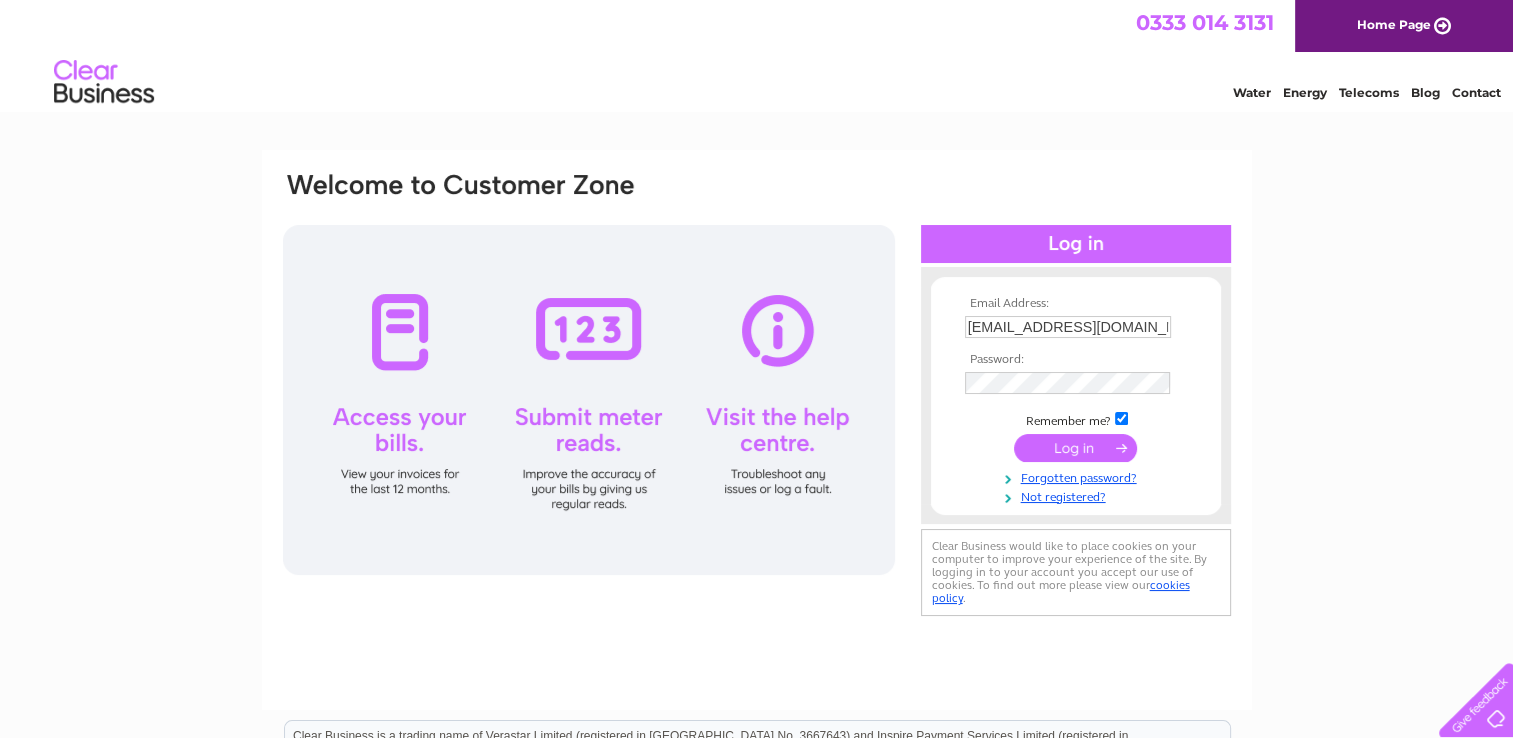 click at bounding box center [1075, 448] 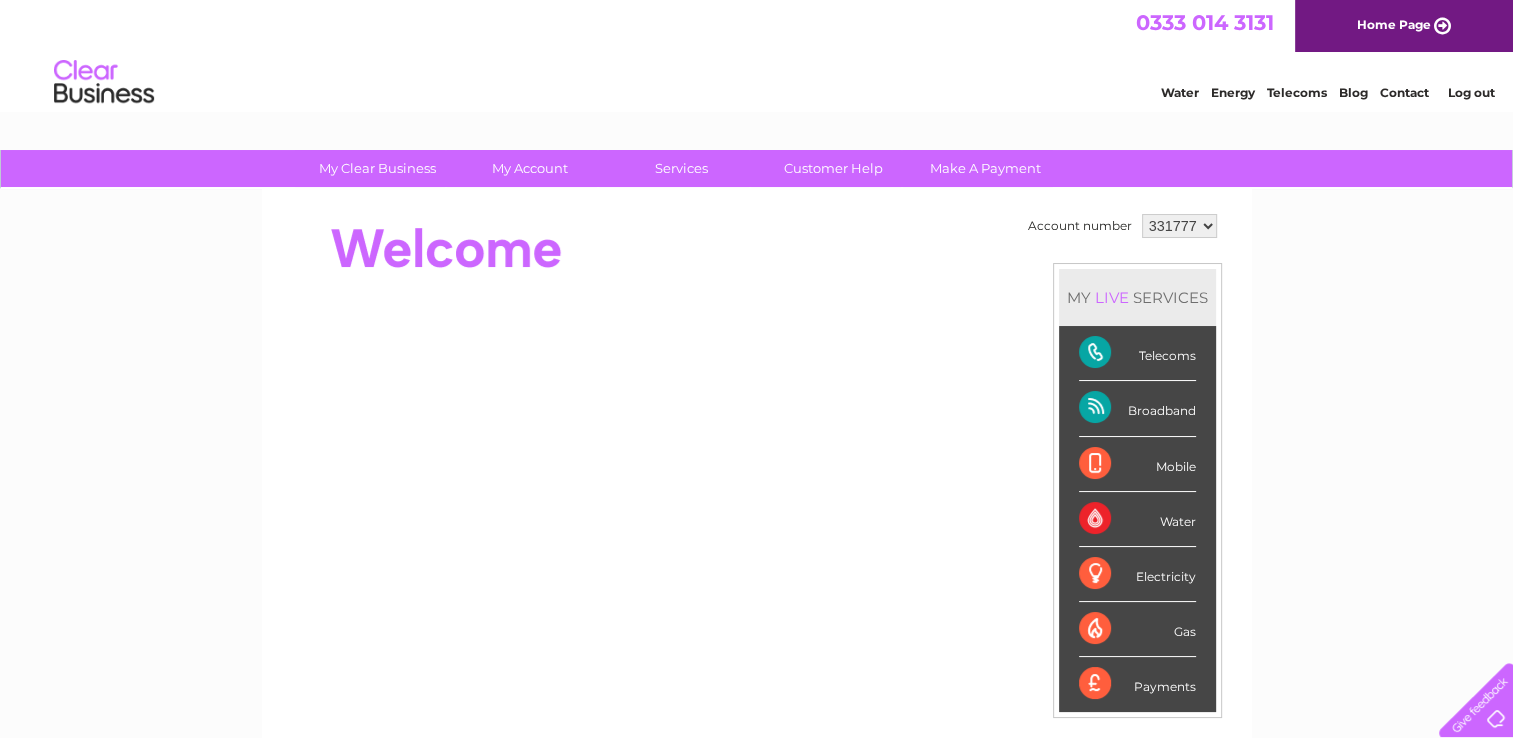 scroll, scrollTop: 0, scrollLeft: 0, axis: both 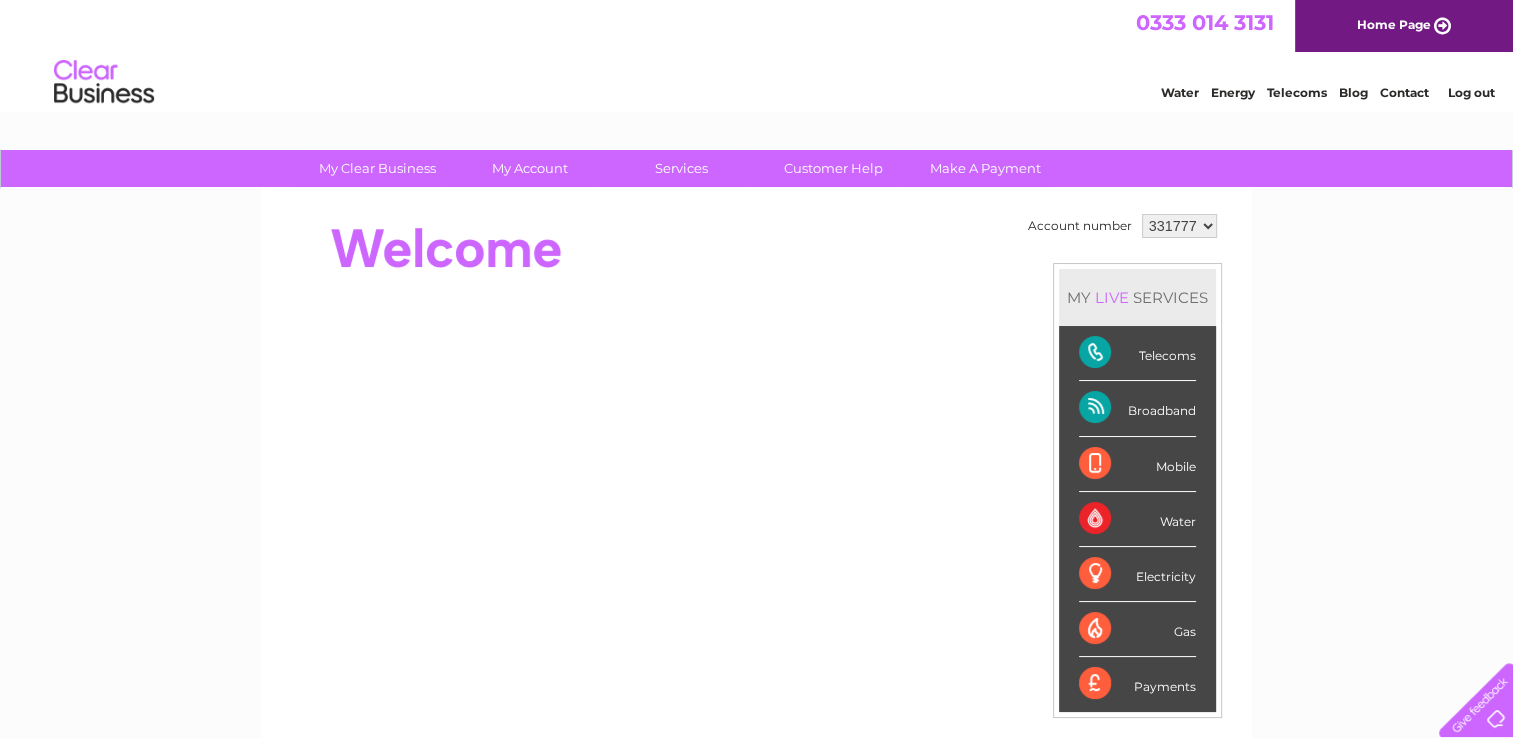 click on "331777
444458" at bounding box center (1179, 226) 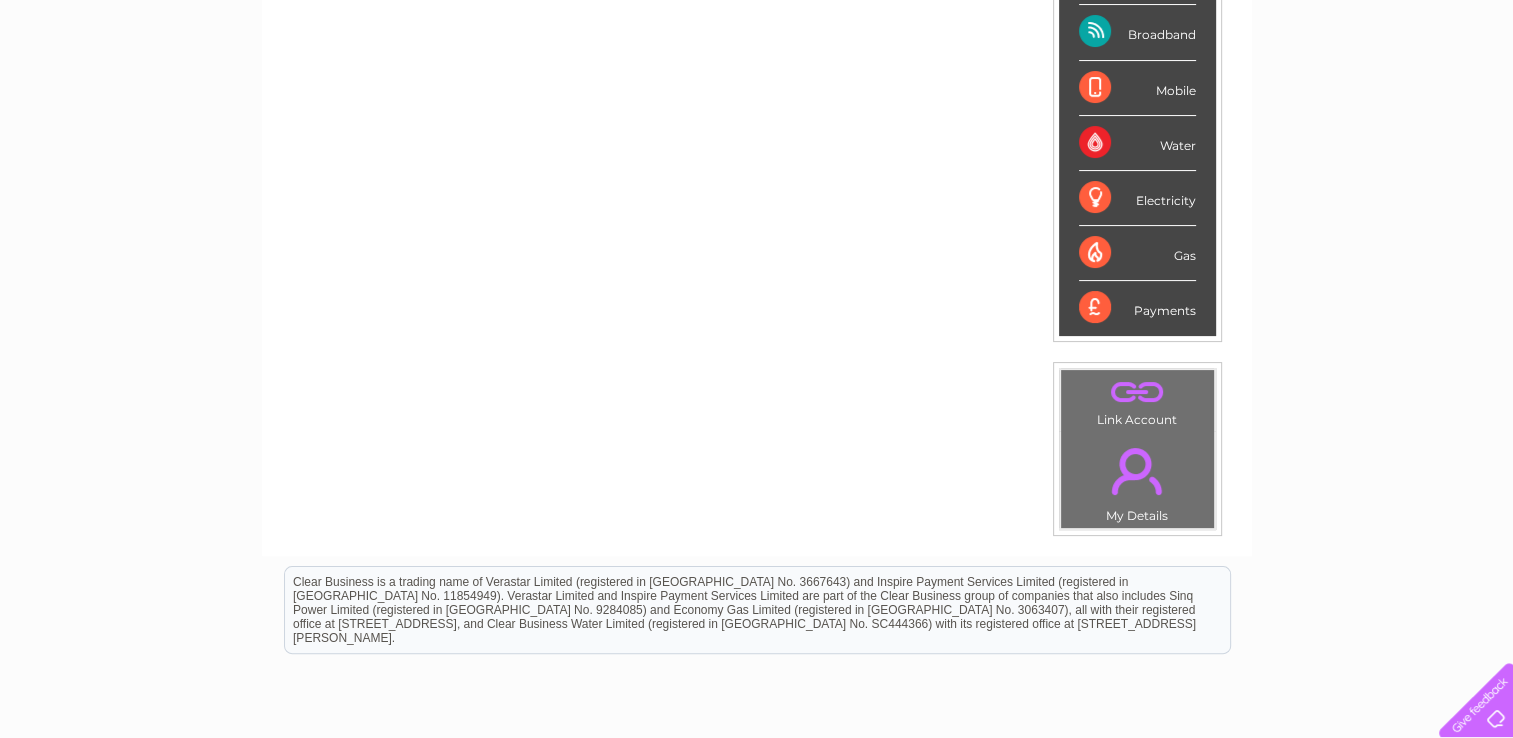 scroll, scrollTop: 400, scrollLeft: 0, axis: vertical 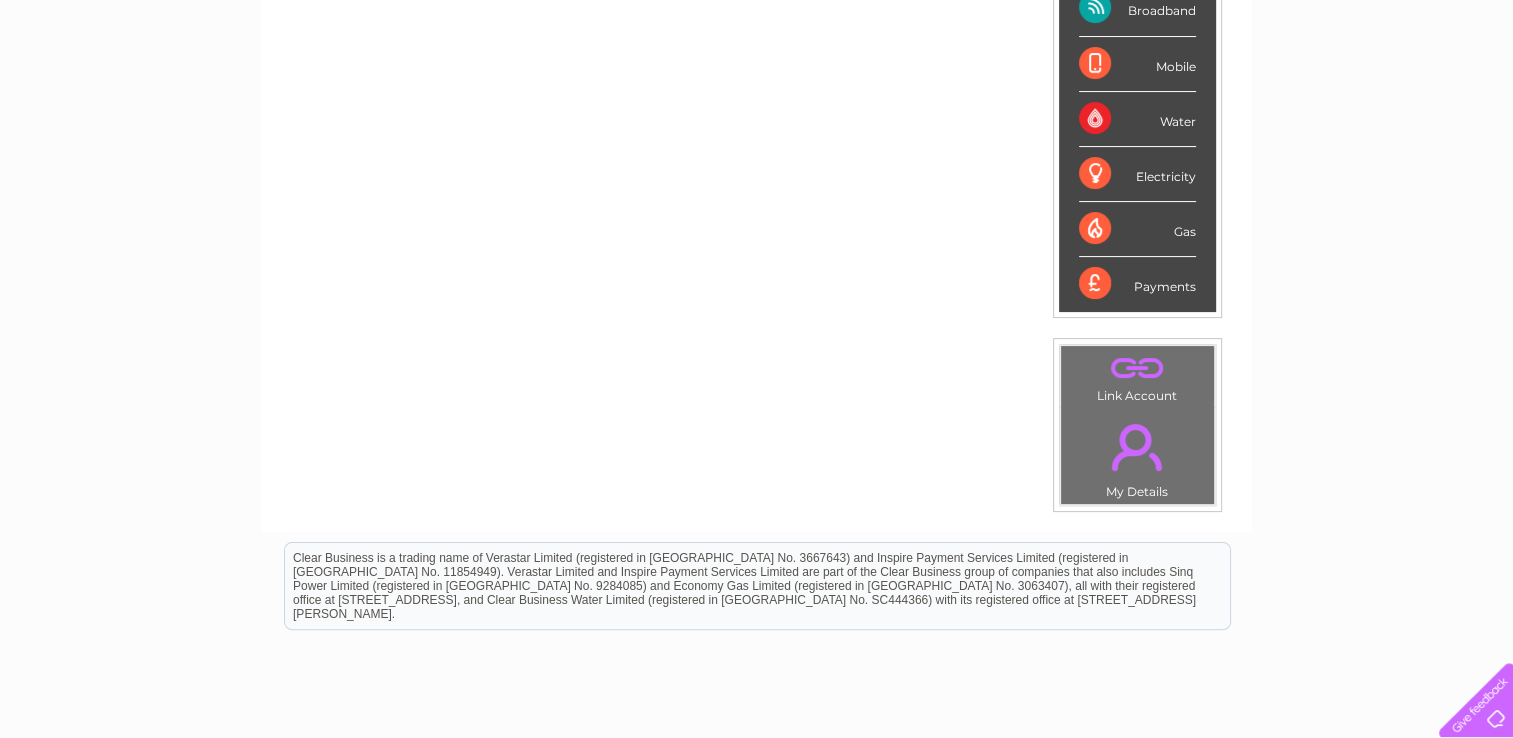 click on "." at bounding box center (1137, 447) 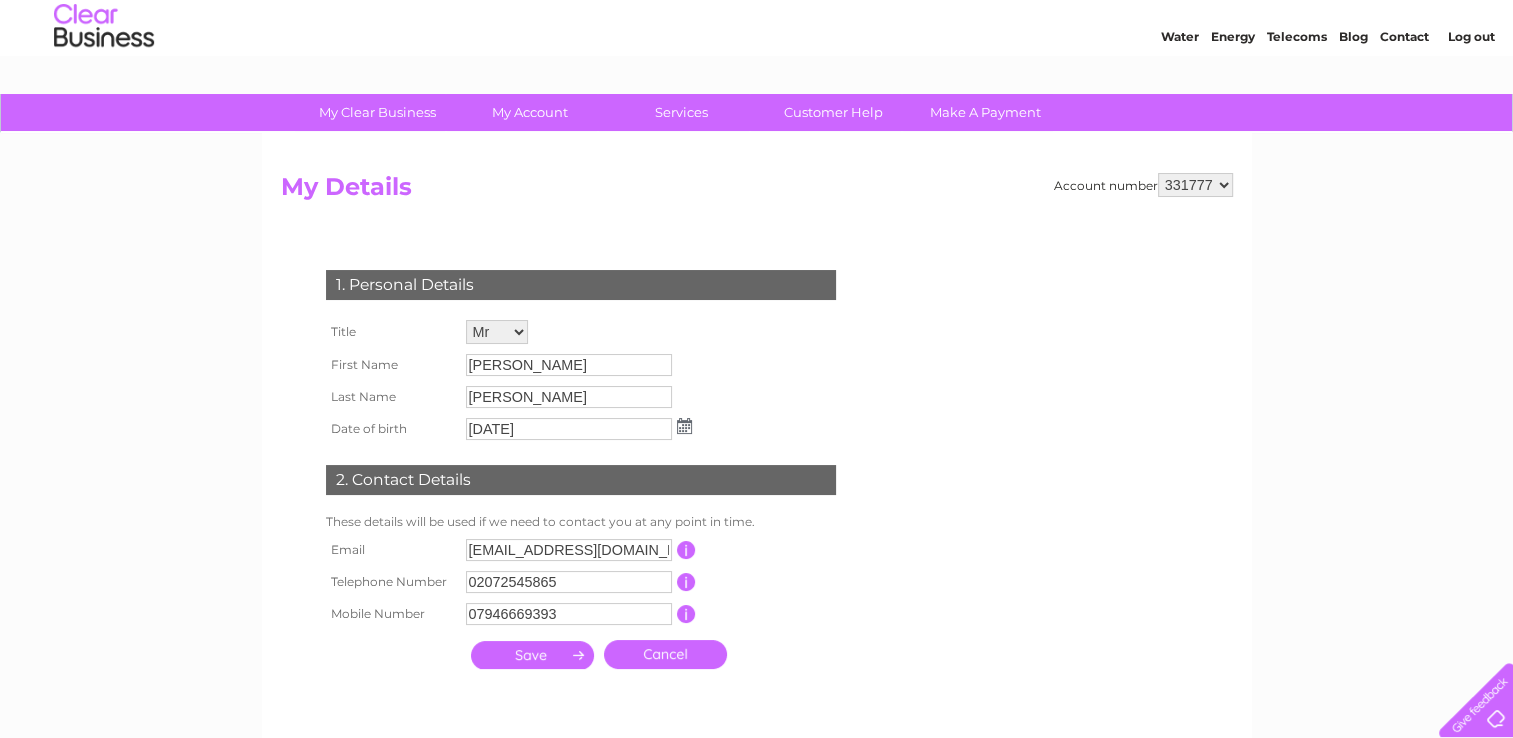 scroll, scrollTop: 0, scrollLeft: 0, axis: both 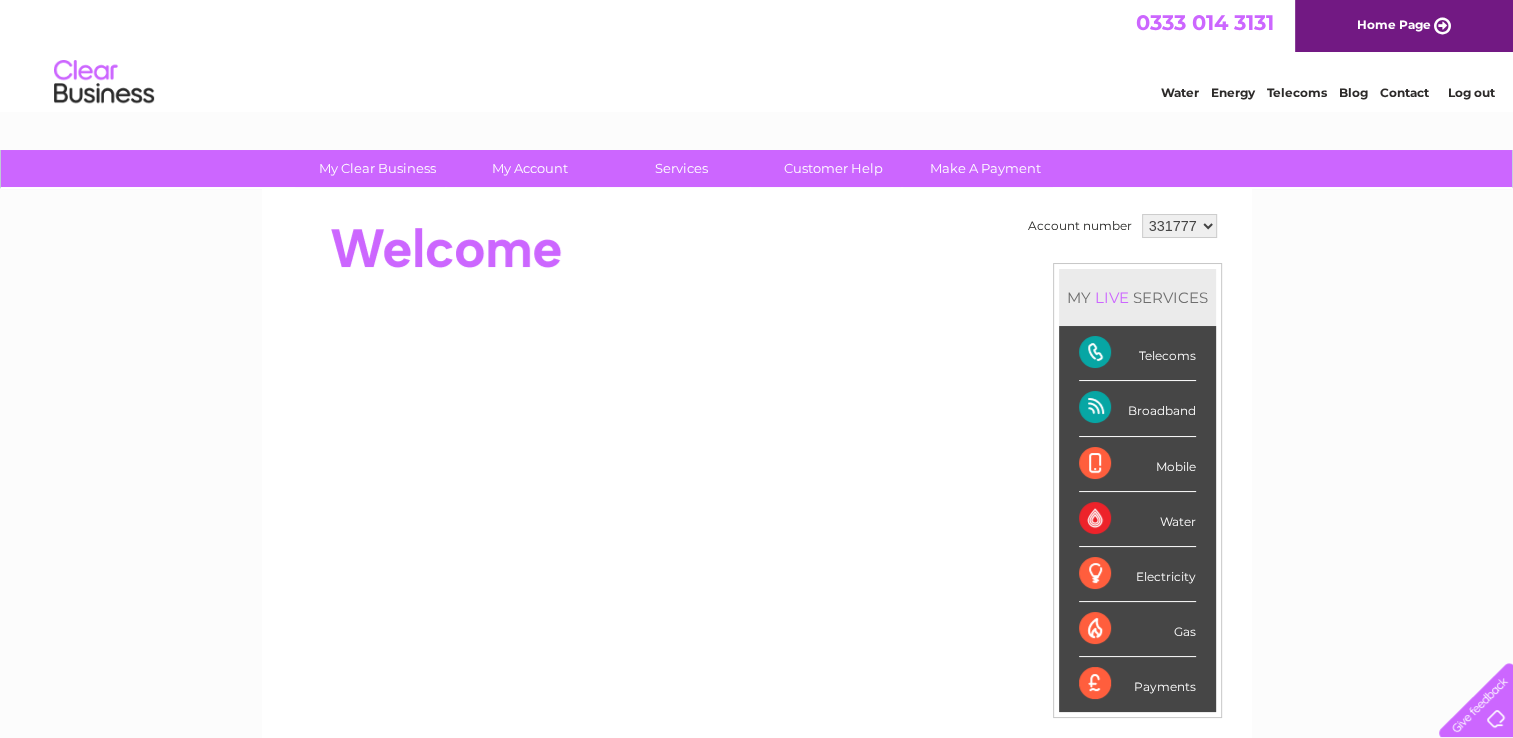 click on "331777
444458" at bounding box center [1179, 226] 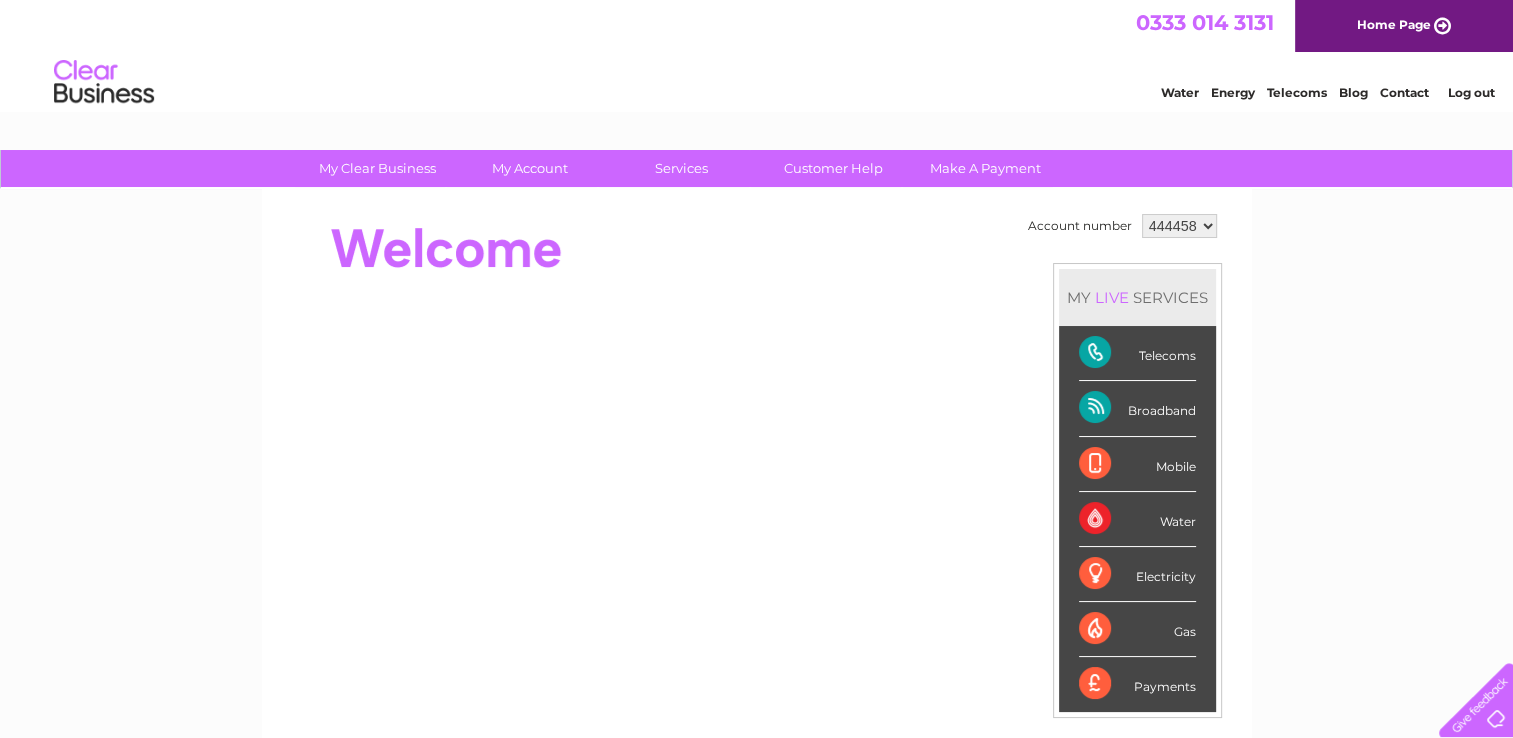 click on "331777
444458" at bounding box center [1179, 226] 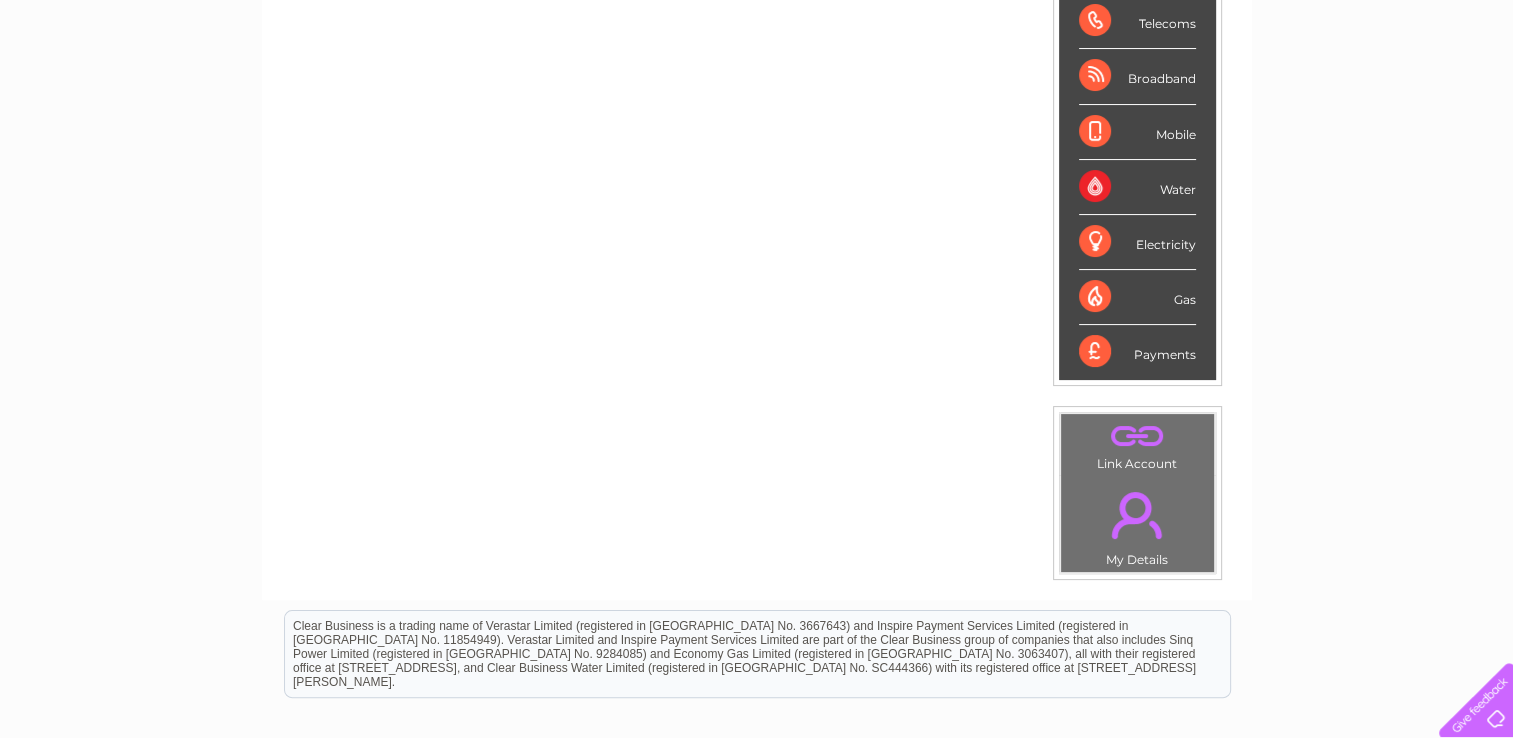 scroll, scrollTop: 334, scrollLeft: 0, axis: vertical 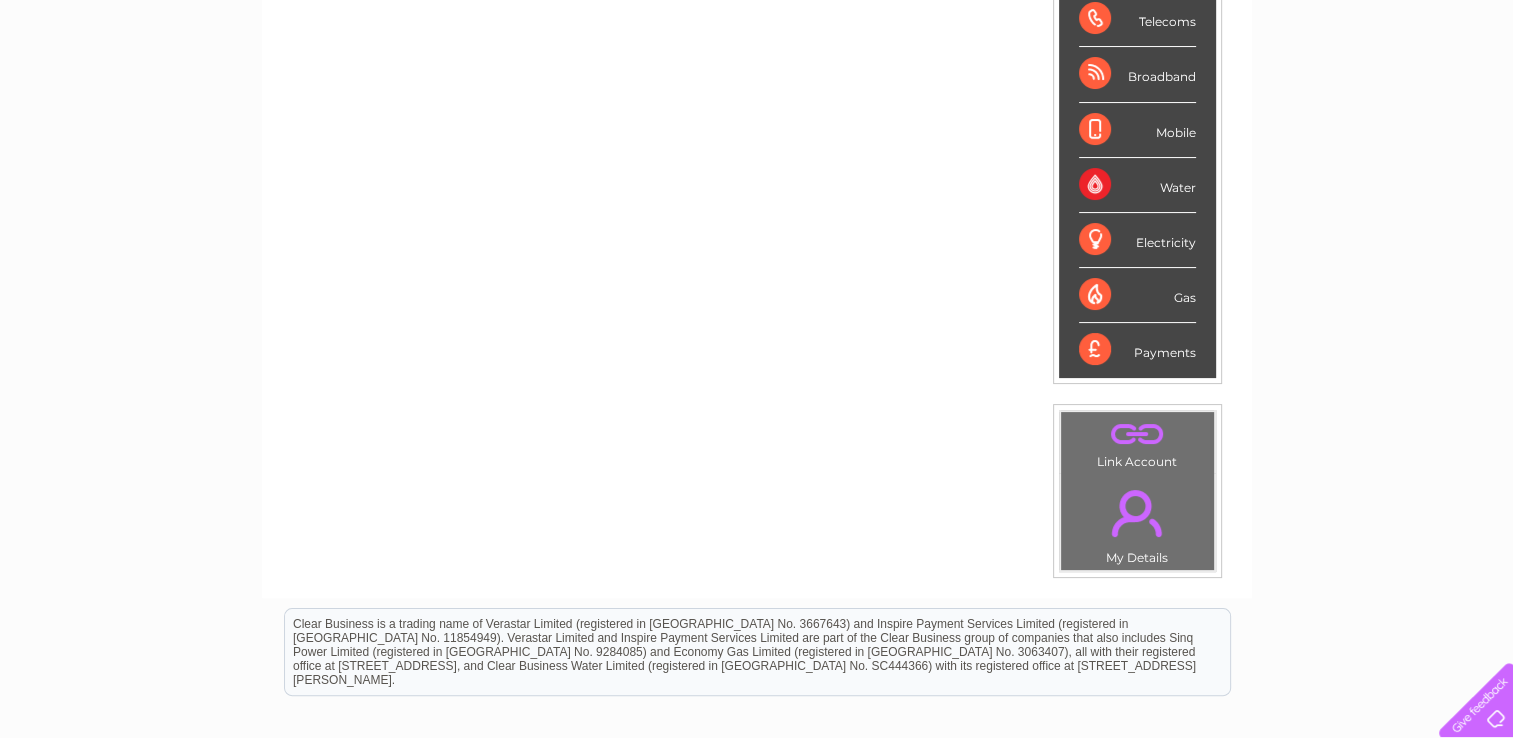 click on "." at bounding box center [1137, 513] 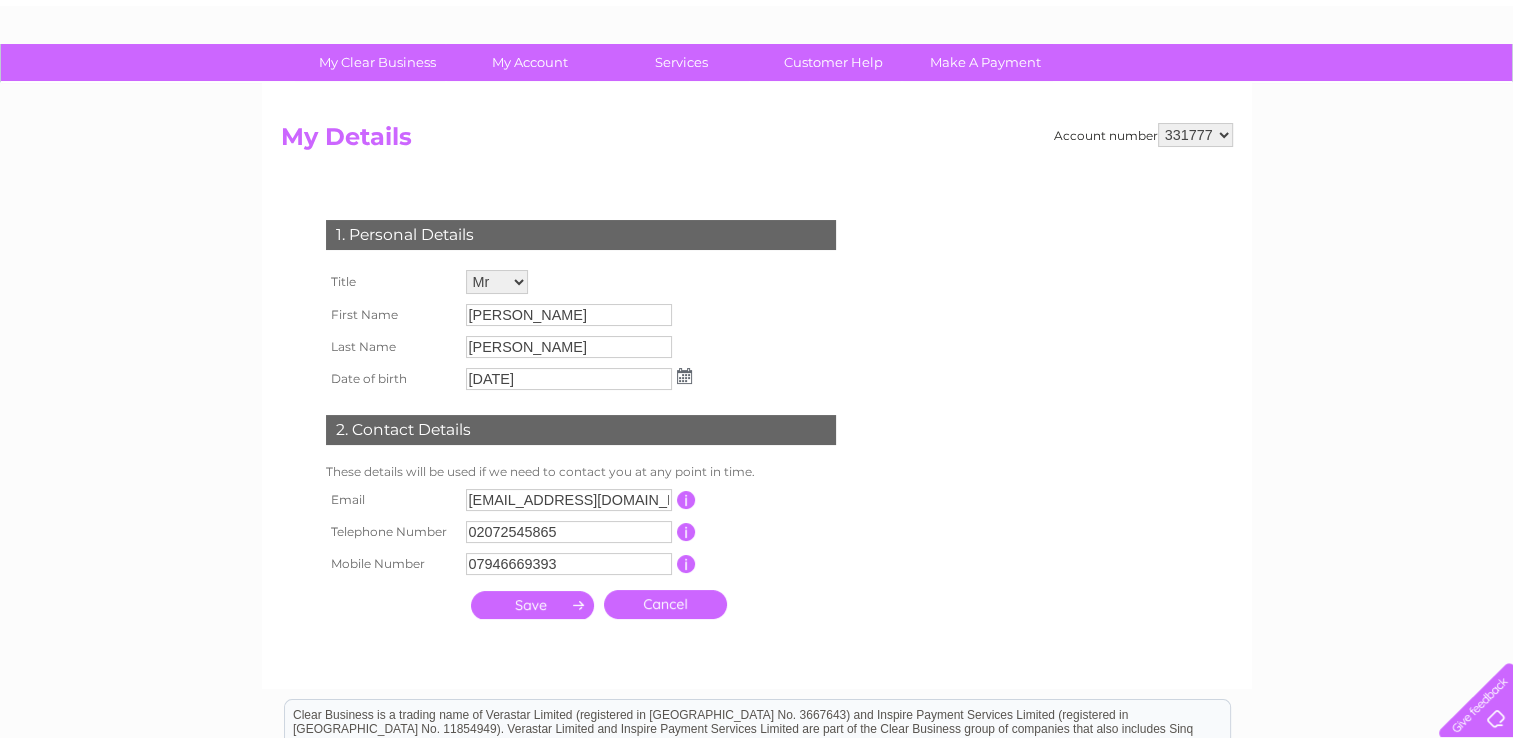 scroll, scrollTop: 0, scrollLeft: 0, axis: both 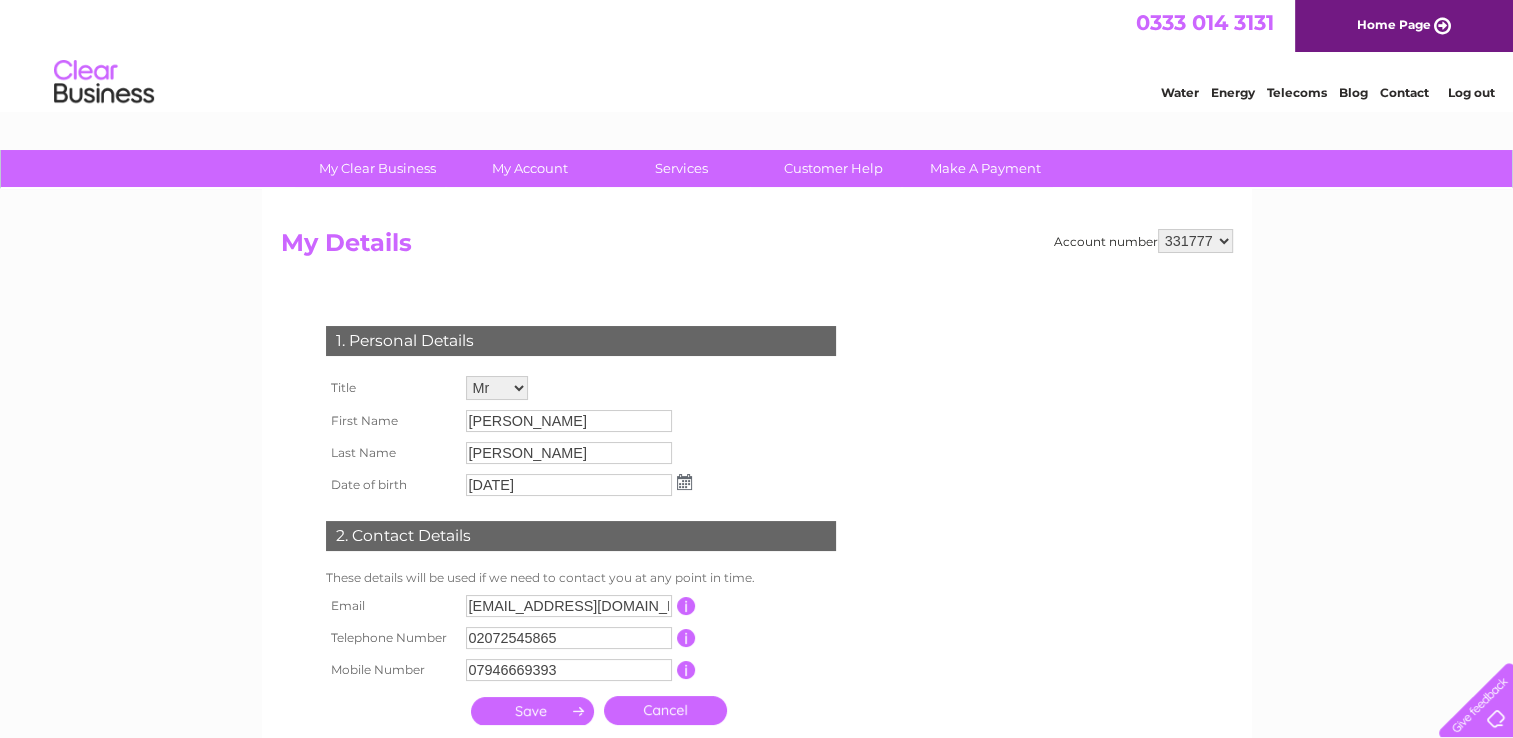 click on "331777
444458" at bounding box center [1195, 241] 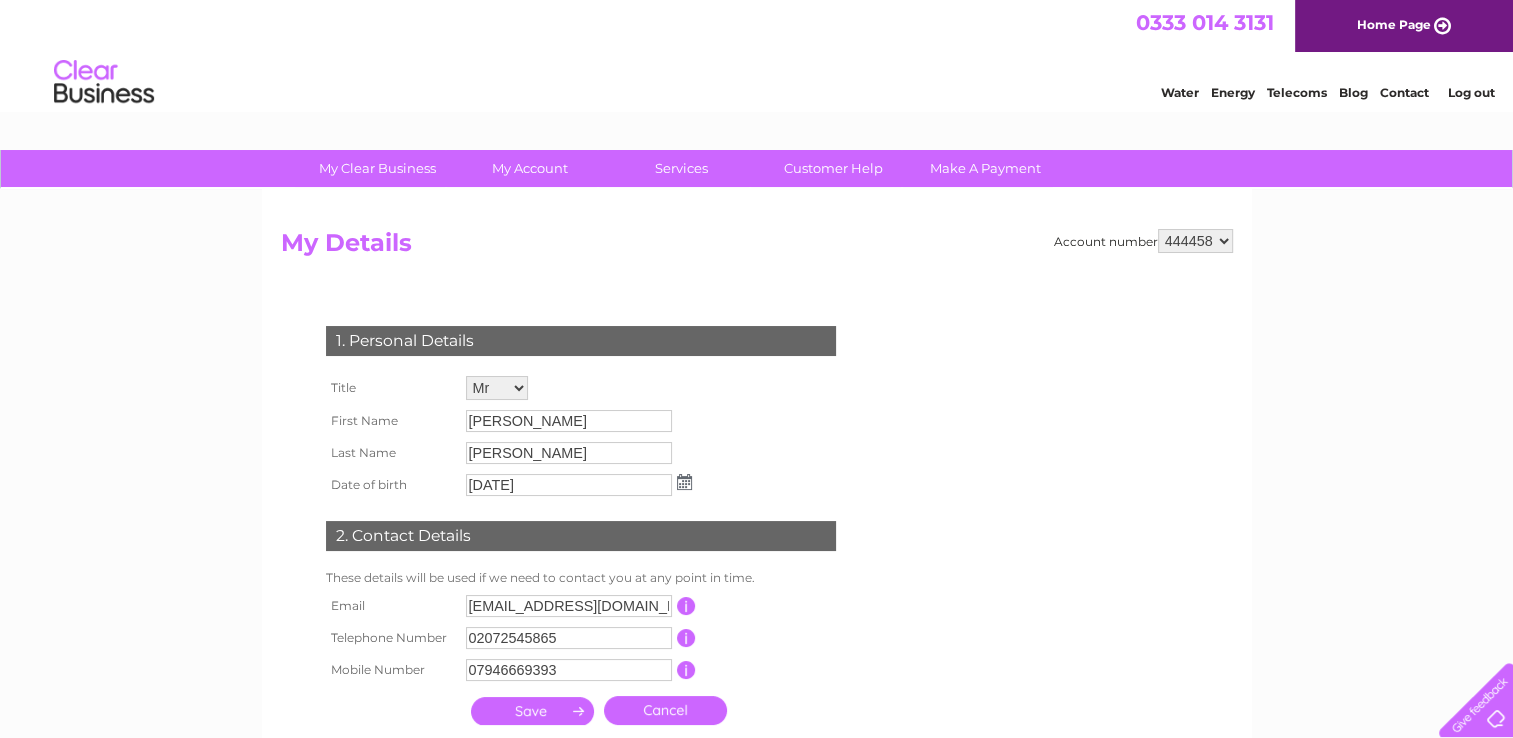 click on "331777
444458" at bounding box center (1195, 241) 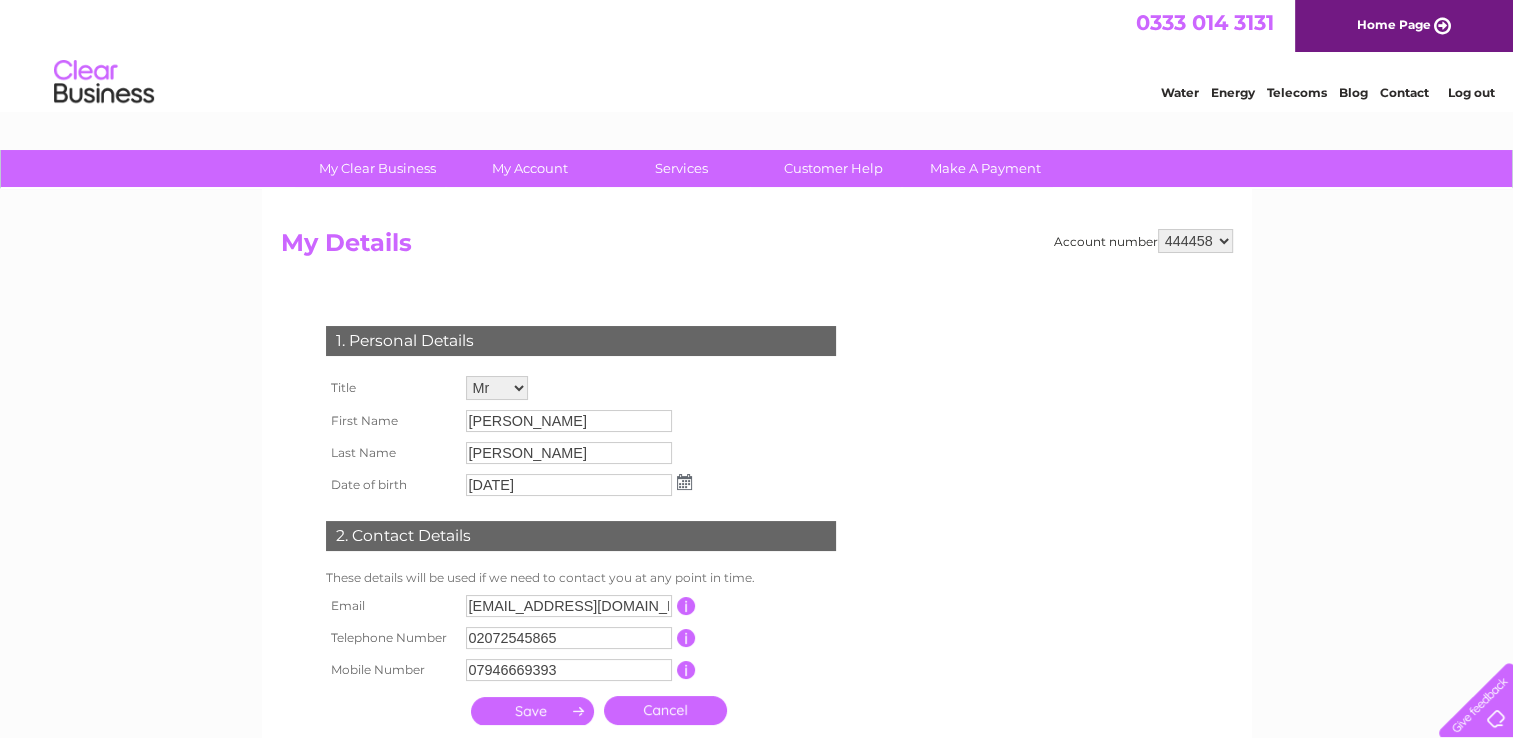 scroll, scrollTop: 0, scrollLeft: 0, axis: both 